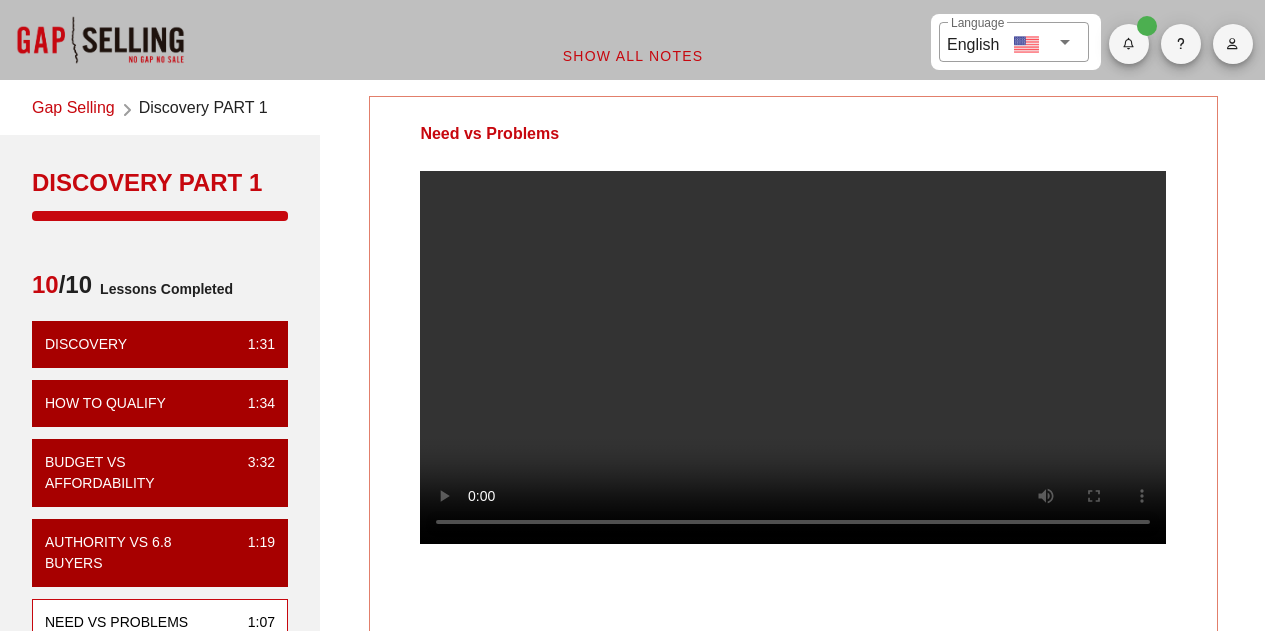 scroll, scrollTop: 137, scrollLeft: 0, axis: vertical 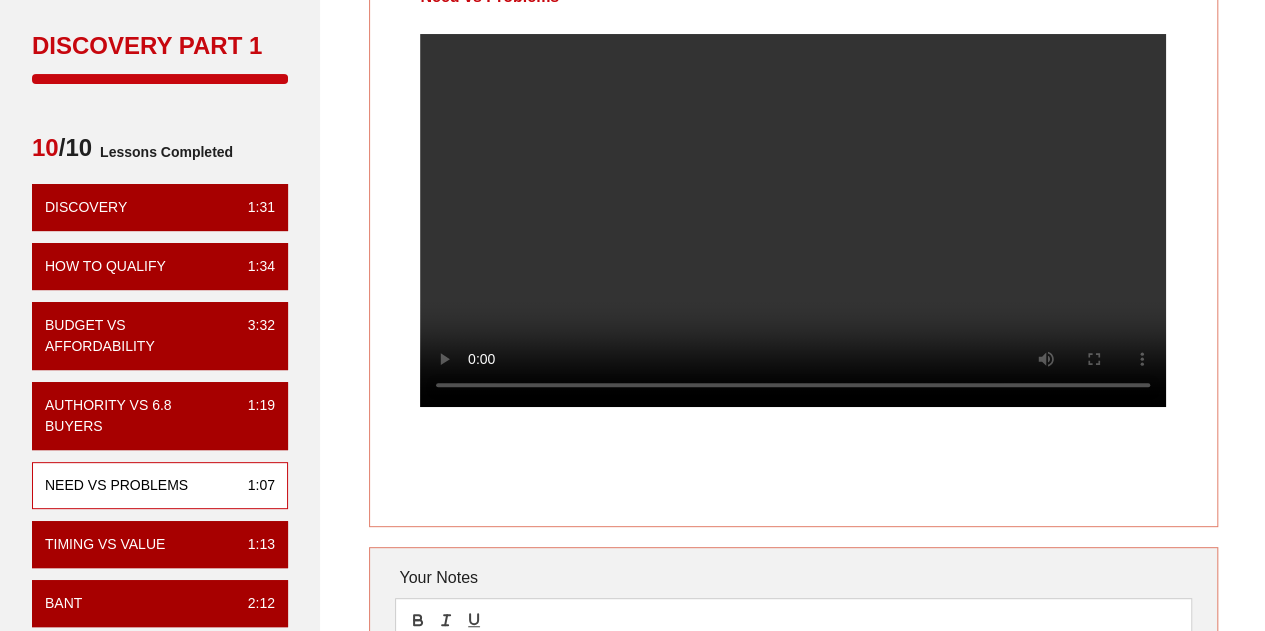 click on "Need vs Problems  Your Notes                       Save Note Show All Notes" at bounding box center [793, 408] 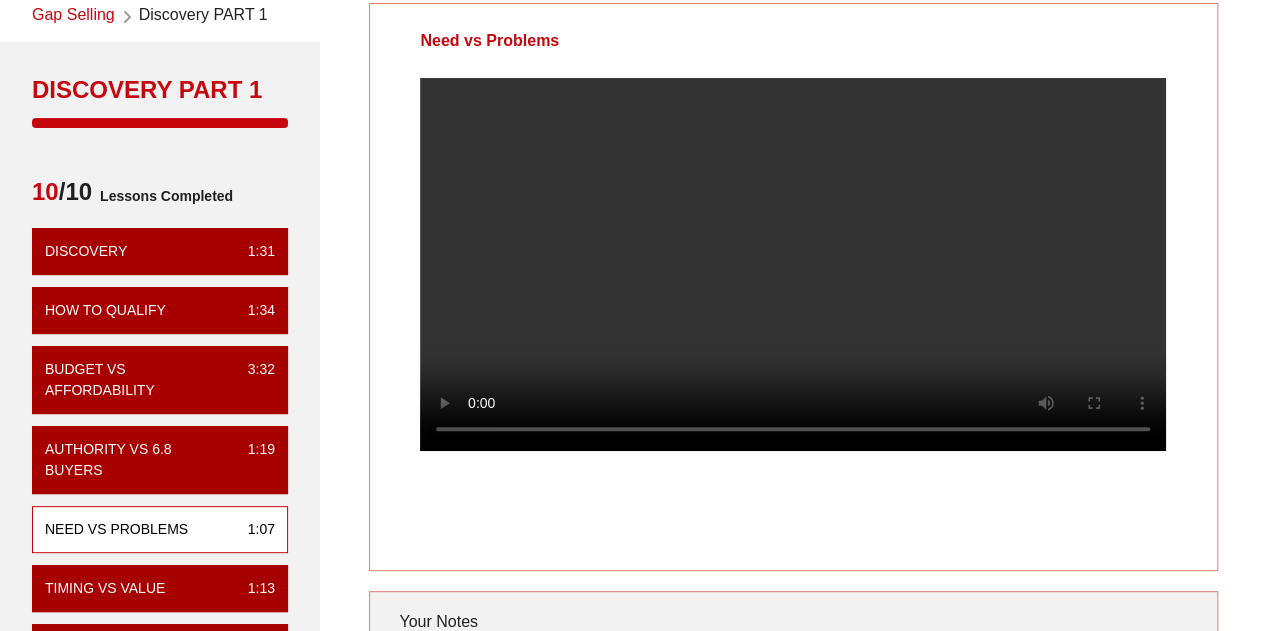 scroll, scrollTop: 94, scrollLeft: 0, axis: vertical 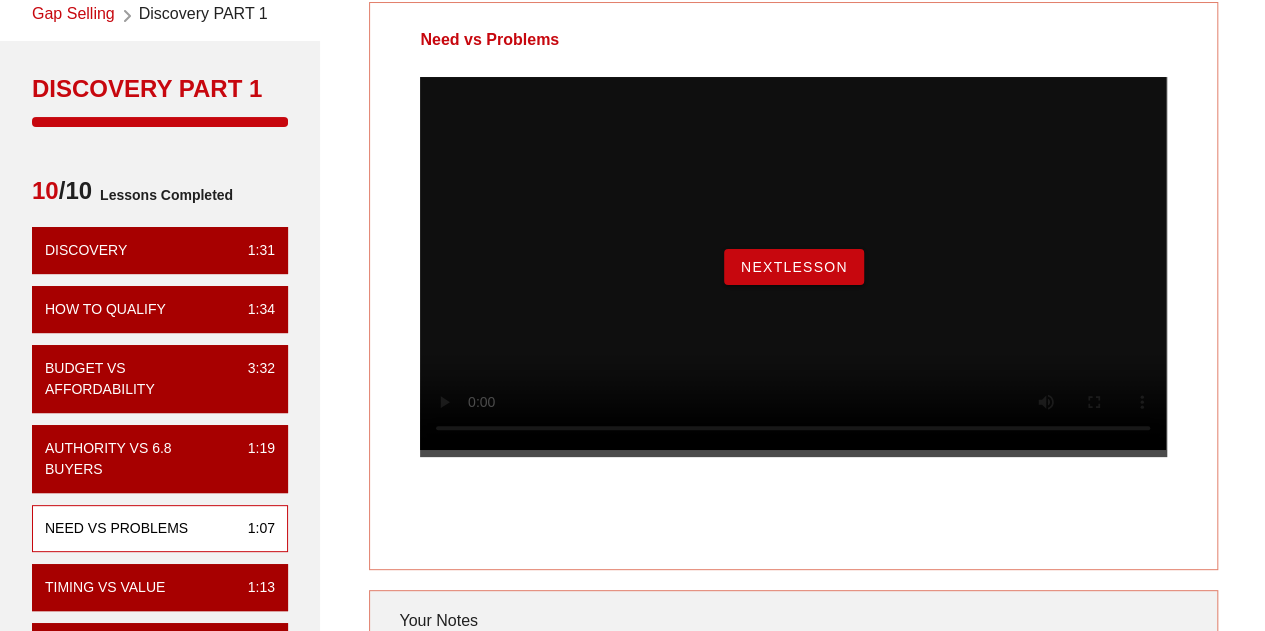 click on "NextLesson" at bounding box center (794, 267) 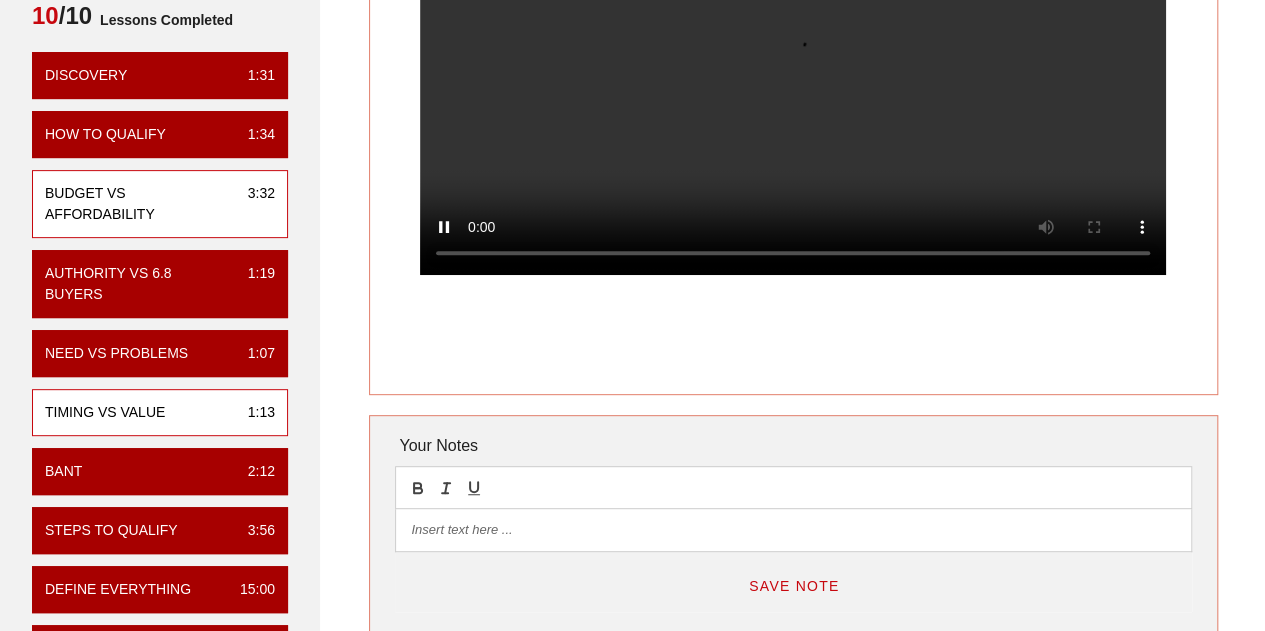 scroll, scrollTop: 273, scrollLeft: 0, axis: vertical 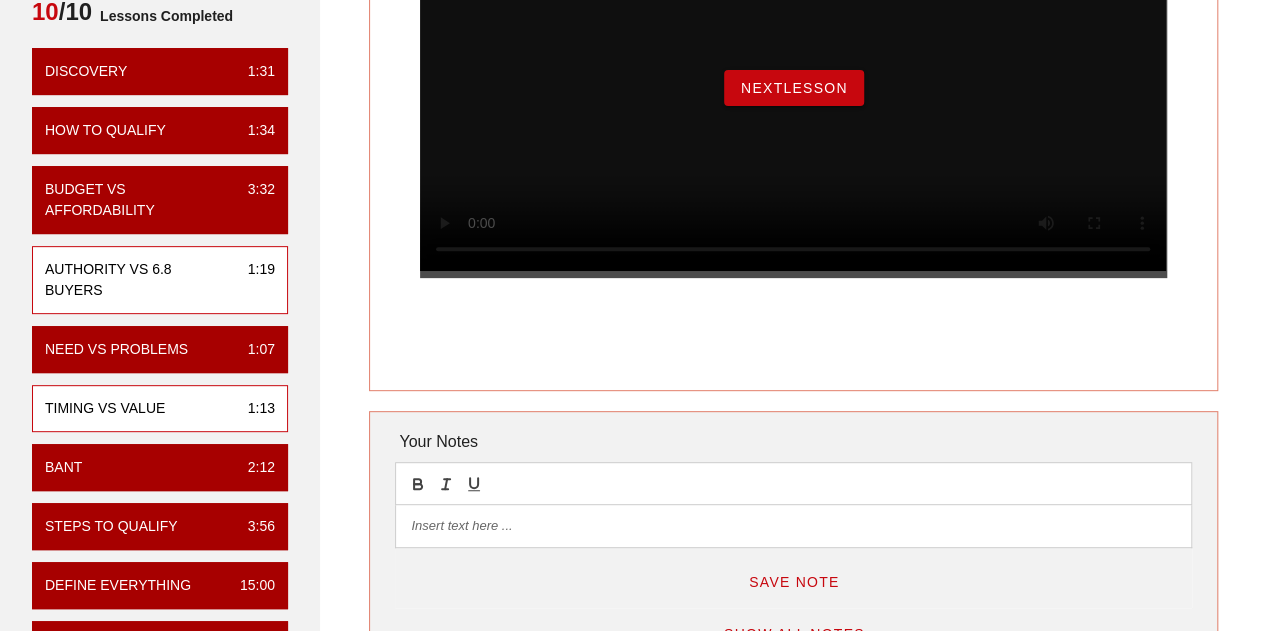 click on "Authority vs 6.8 Buyers" at bounding box center [138, 280] 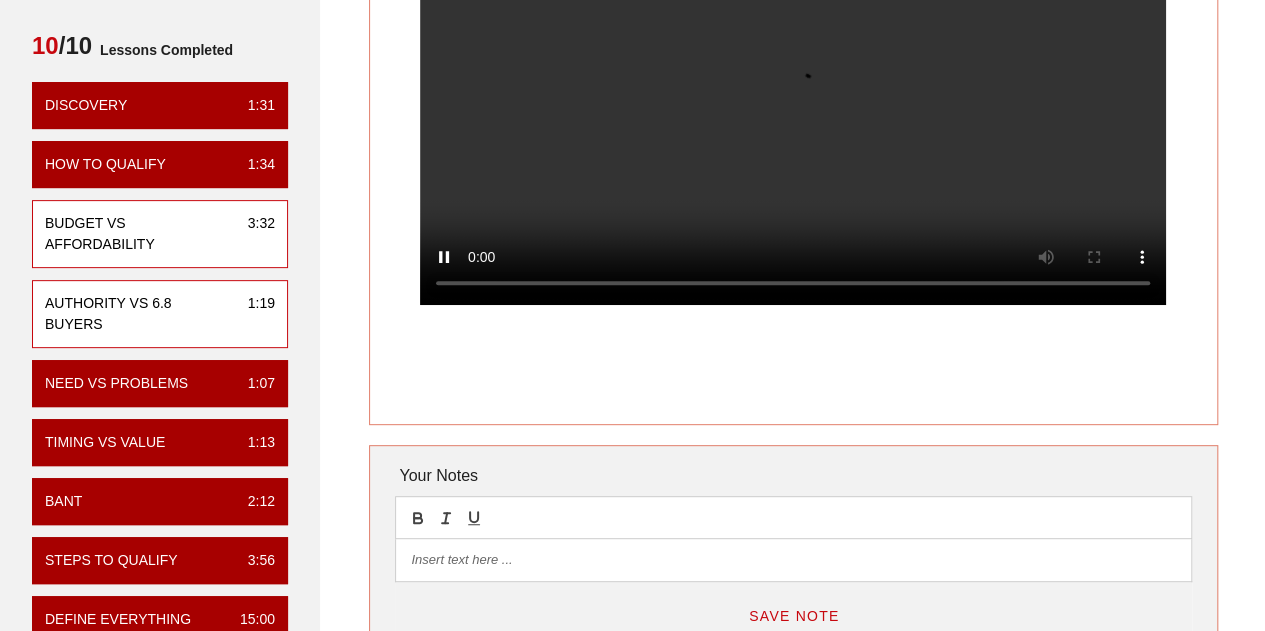 scroll, scrollTop: 240, scrollLeft: 0, axis: vertical 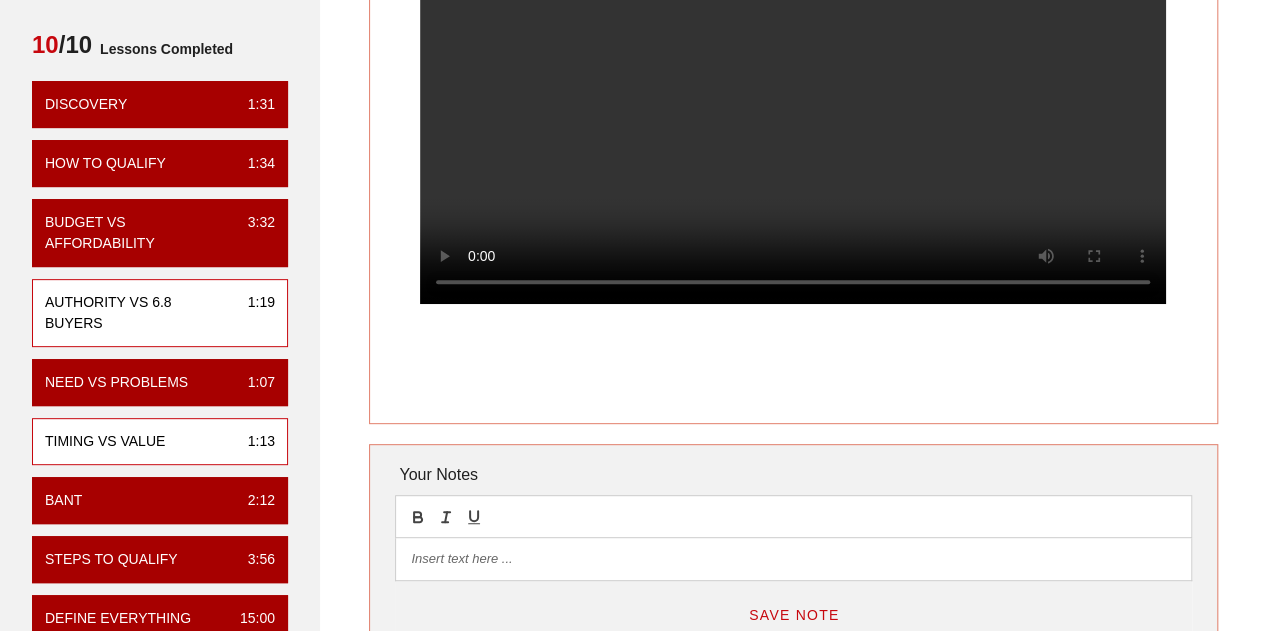 click on "Timing vs Value 1:13" at bounding box center [160, 441] 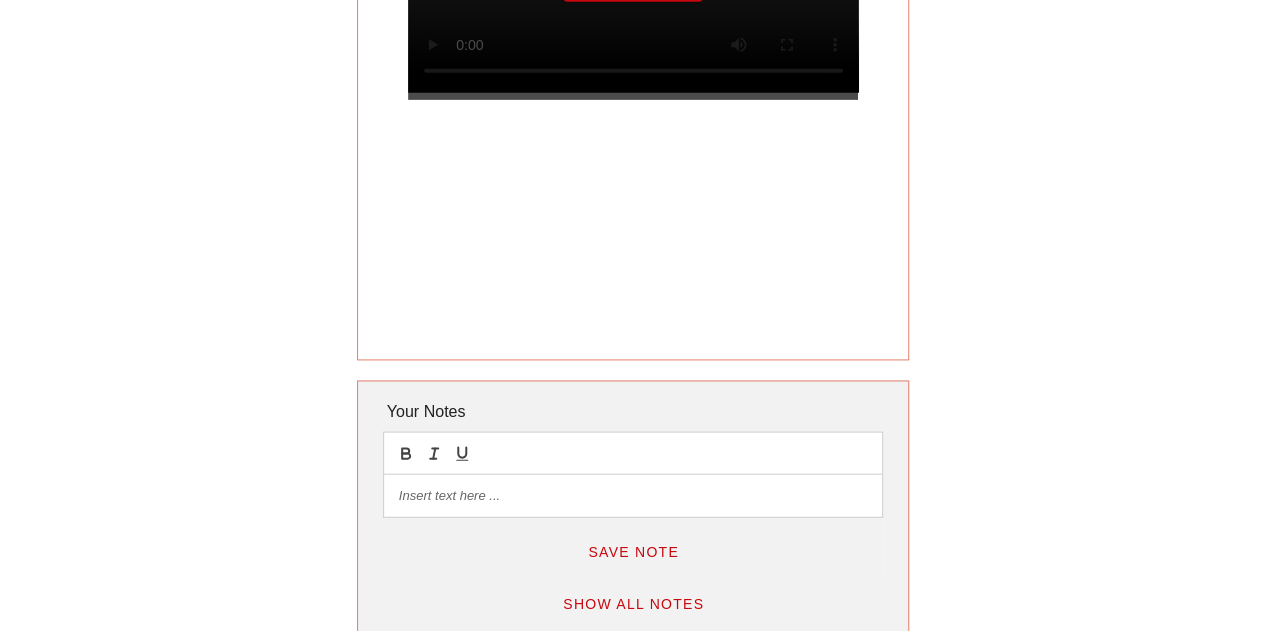 scroll, scrollTop: 0, scrollLeft: 0, axis: both 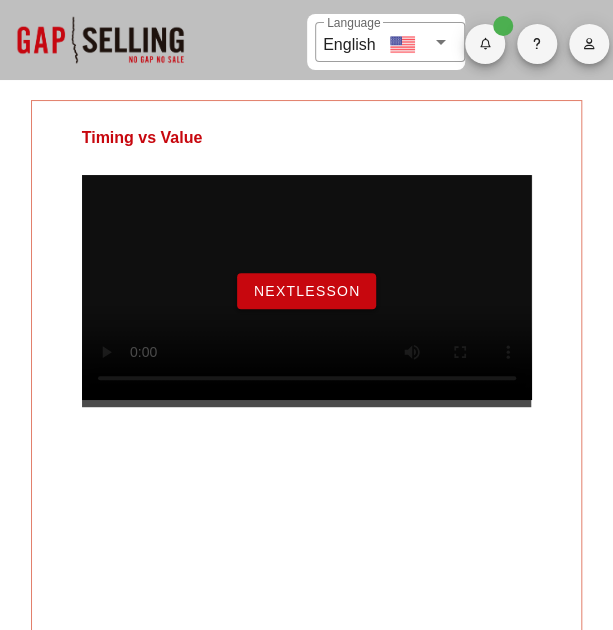 click on "NextLesson" at bounding box center (307, 291) 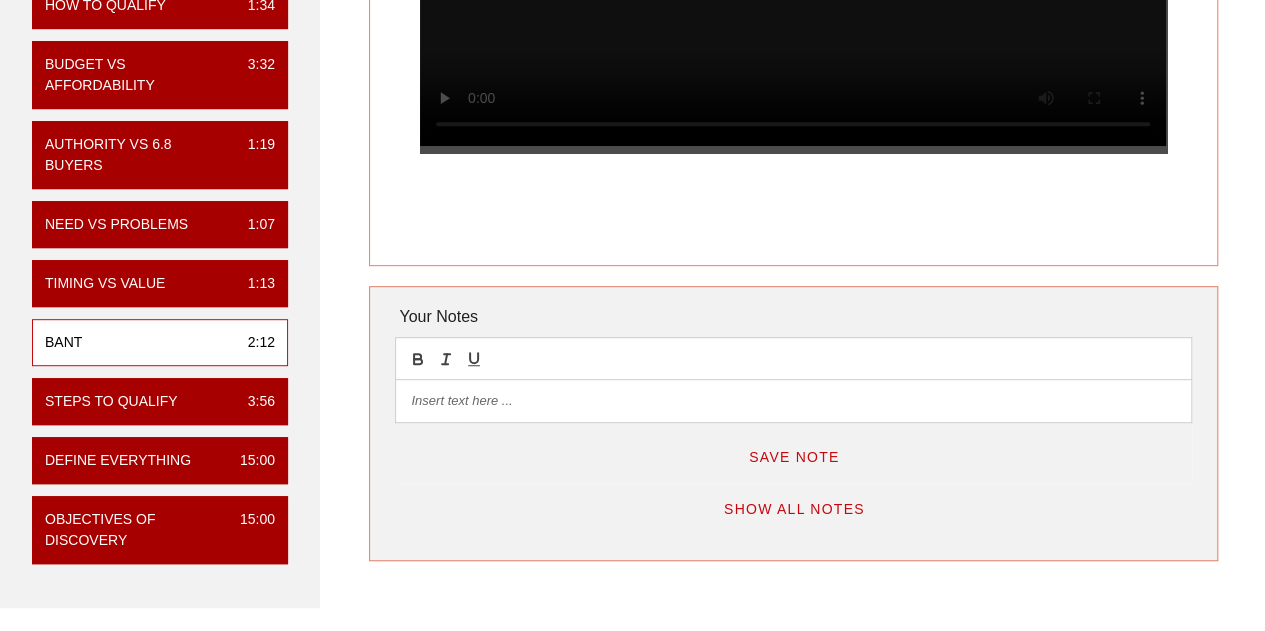 scroll, scrollTop: 278, scrollLeft: 0, axis: vertical 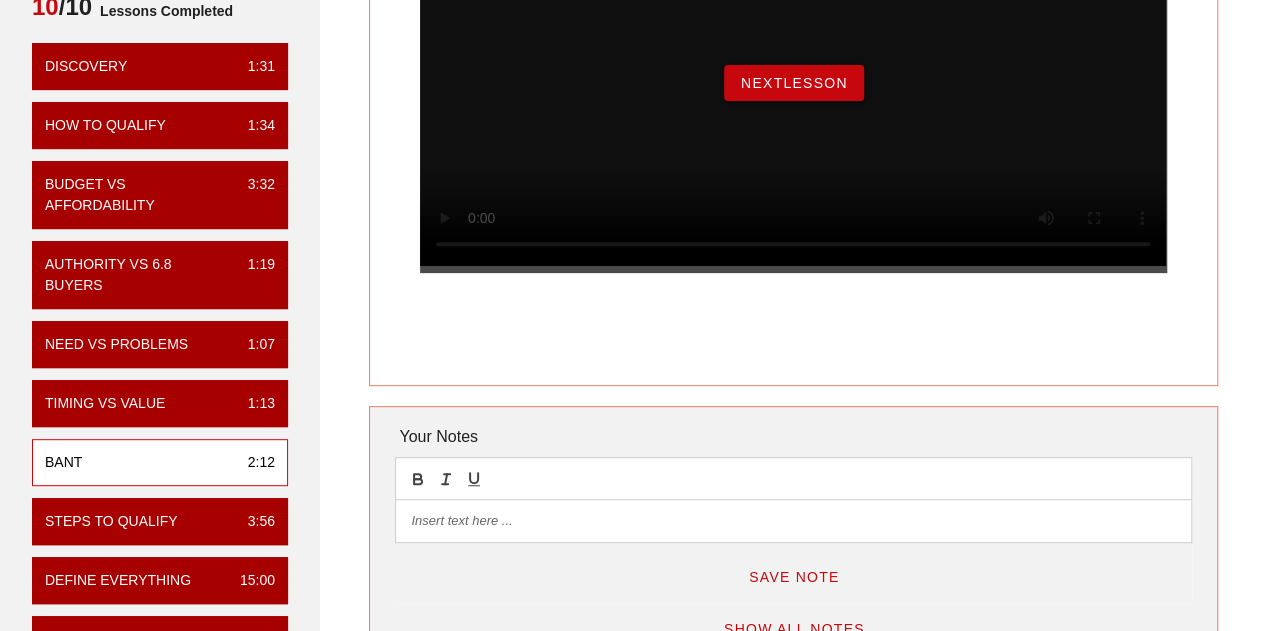 click on "NextLesson" at bounding box center (794, 83) 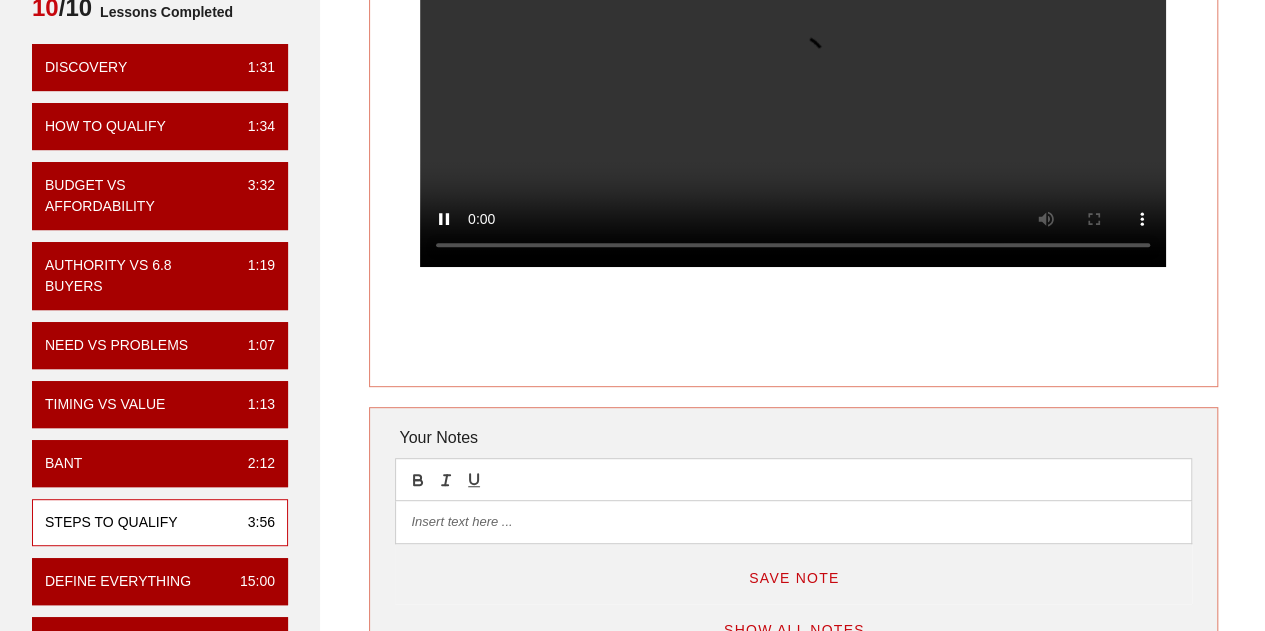 scroll, scrollTop: 276, scrollLeft: 0, axis: vertical 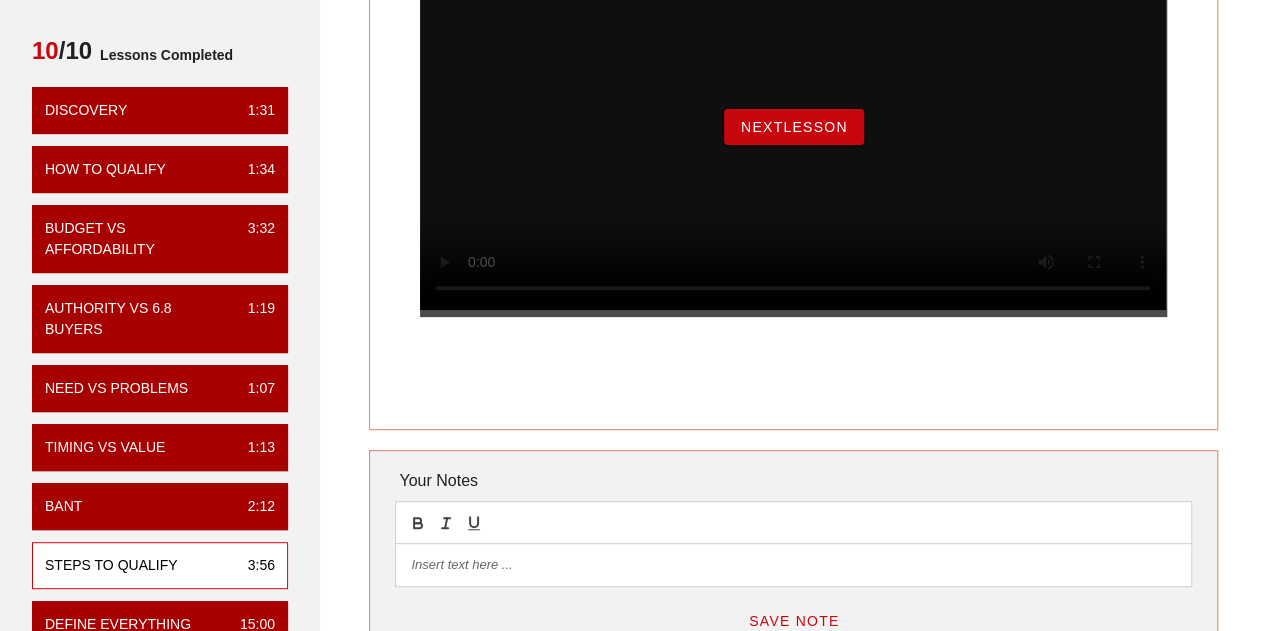 click on "NextLesson" at bounding box center (794, 127) 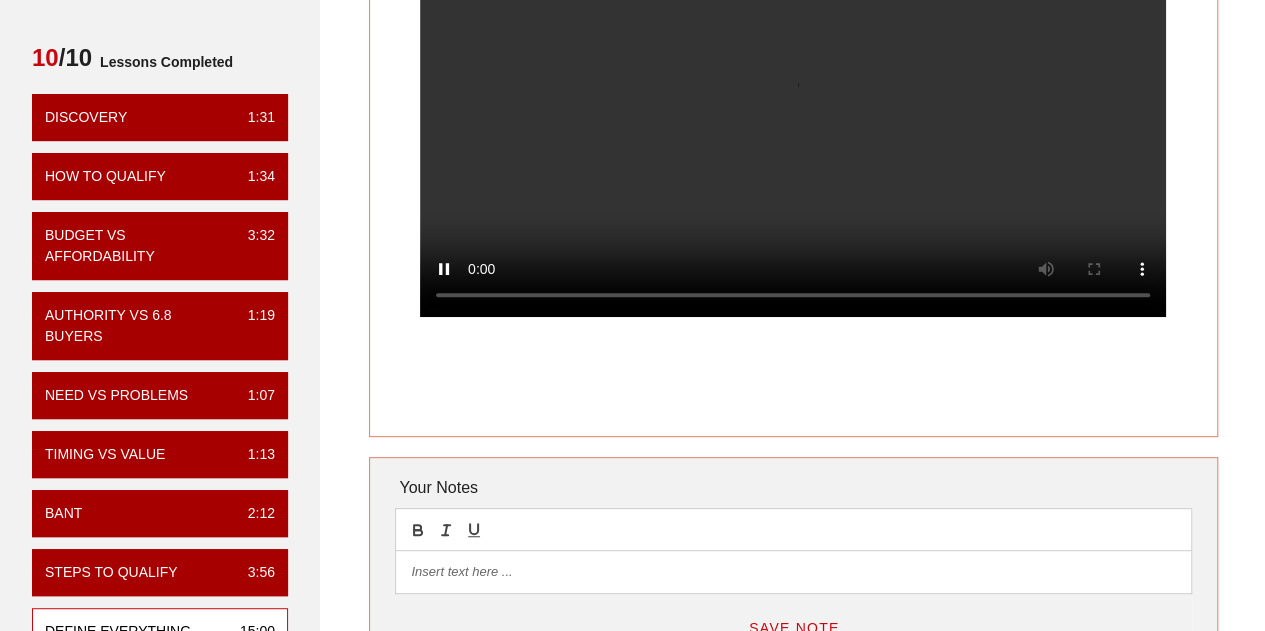 scroll, scrollTop: 173, scrollLeft: 0, axis: vertical 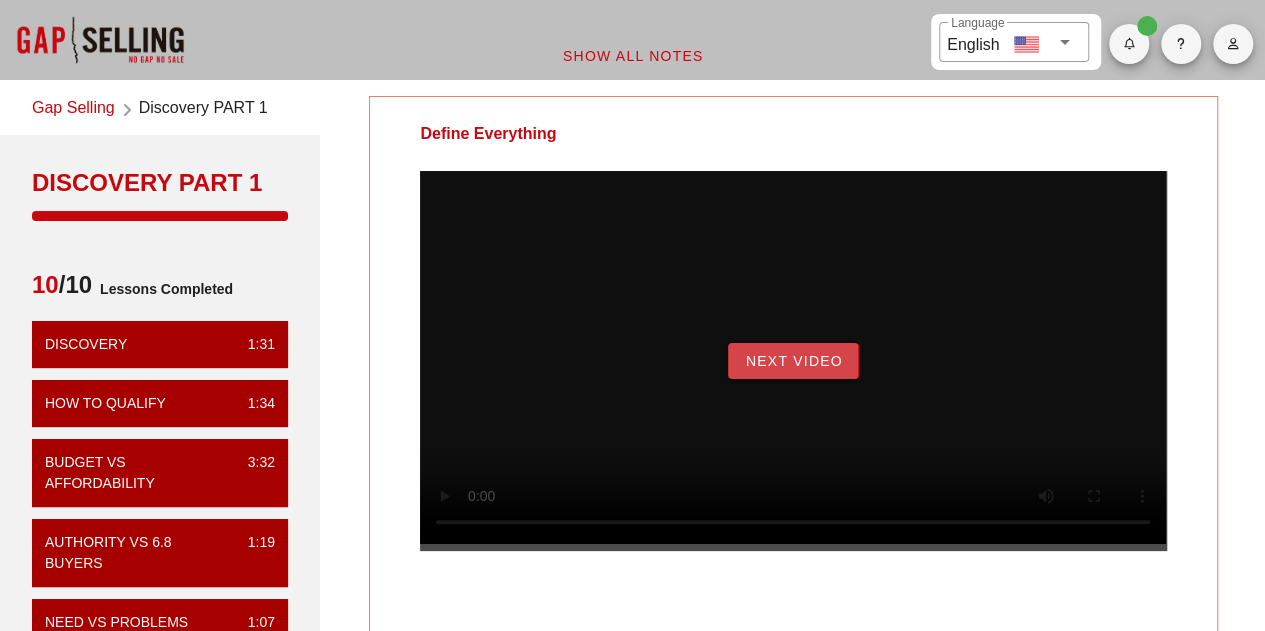 click on "Next Video" at bounding box center (793, 361) 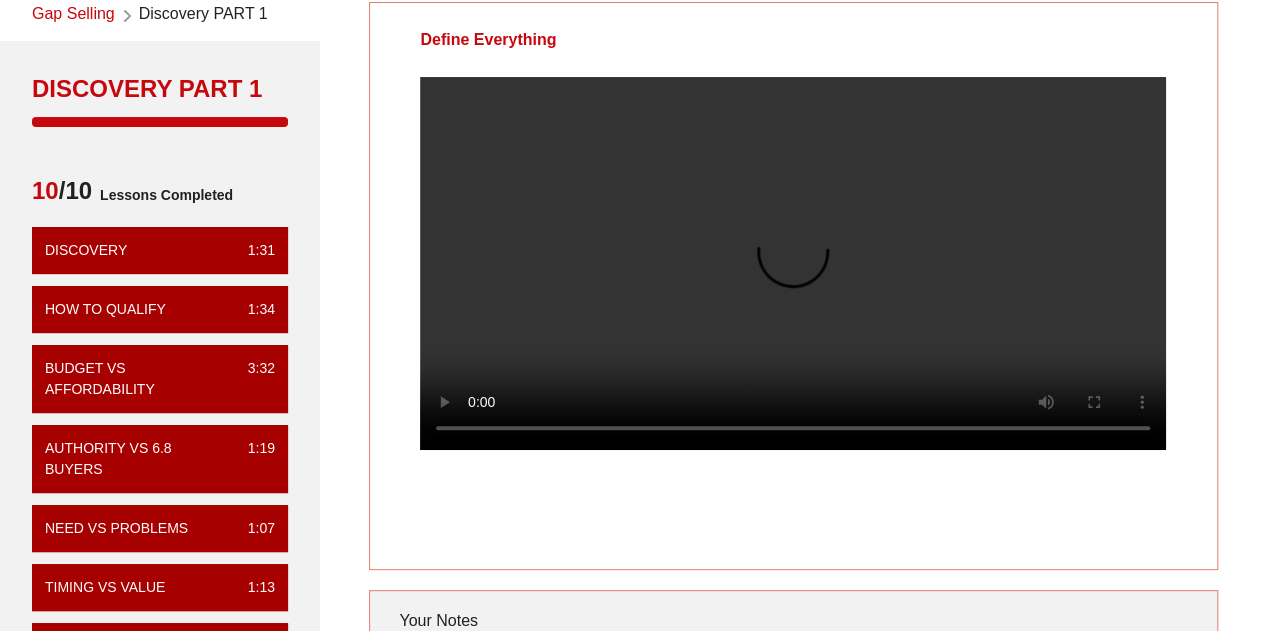 scroll, scrollTop: 92, scrollLeft: 0, axis: vertical 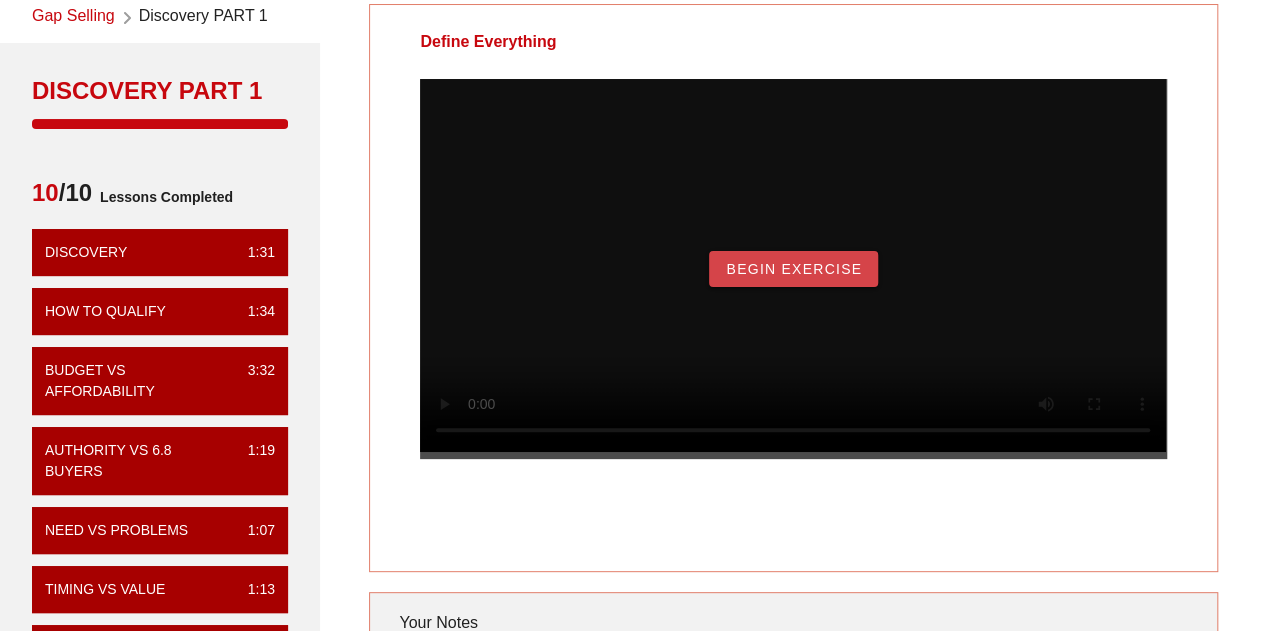 click on "Begin Exercise" at bounding box center [793, 269] 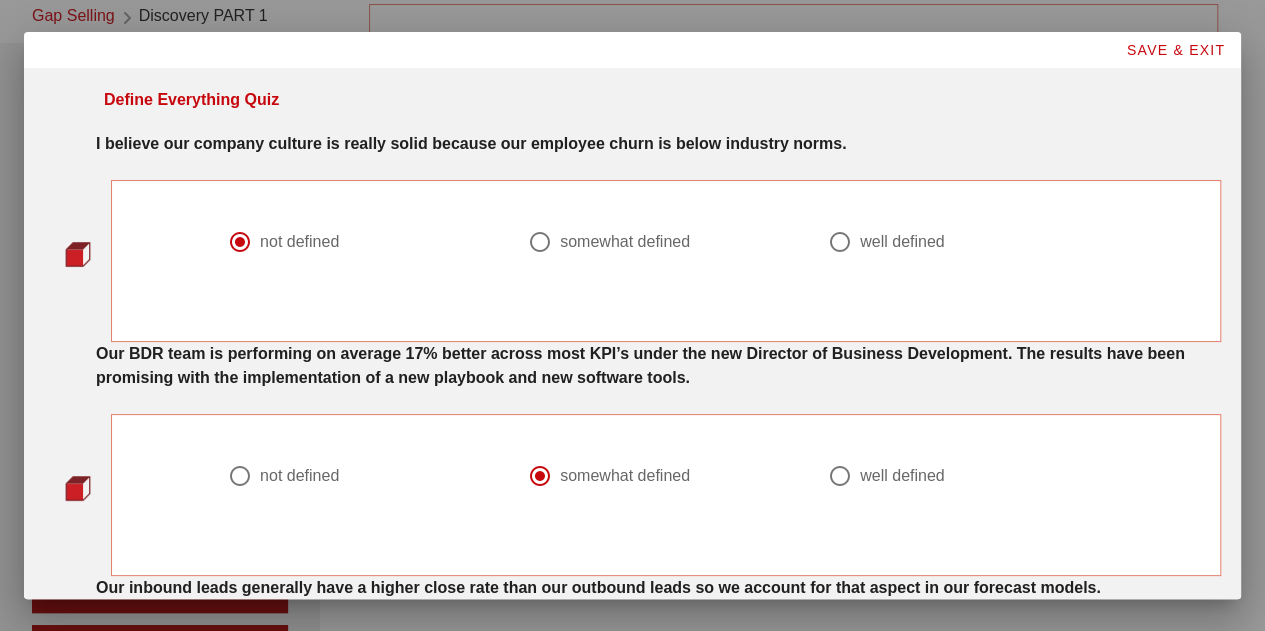 scroll, scrollTop: 0, scrollLeft: 0, axis: both 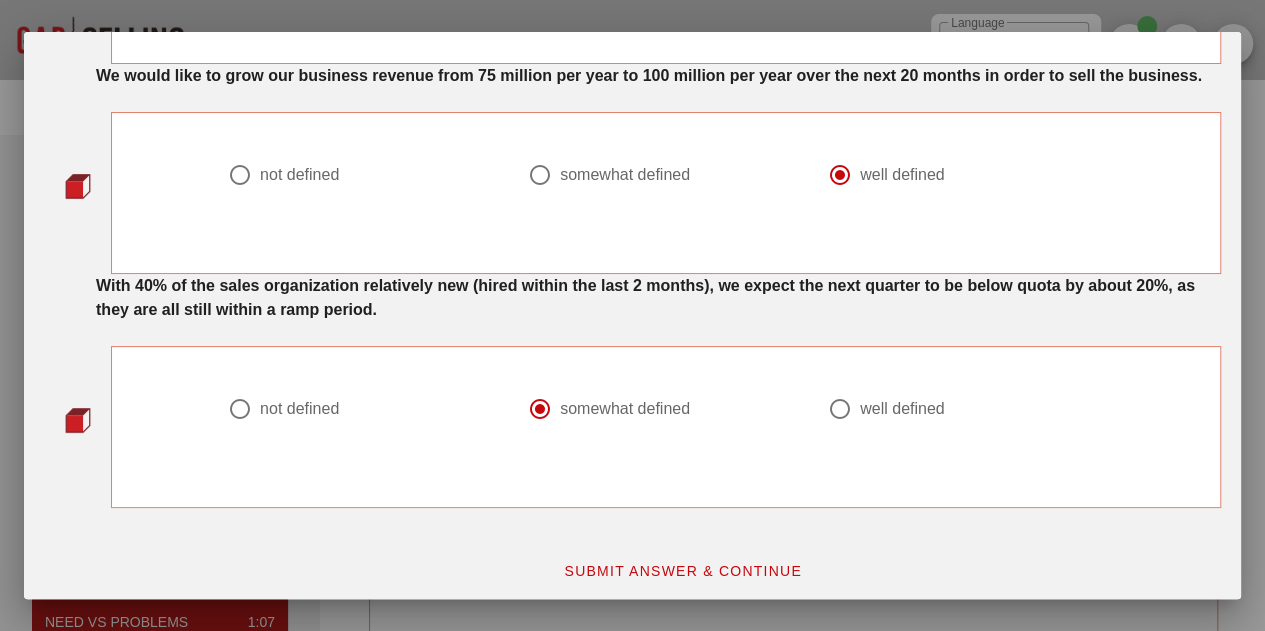 click at bounding box center [840, 408] 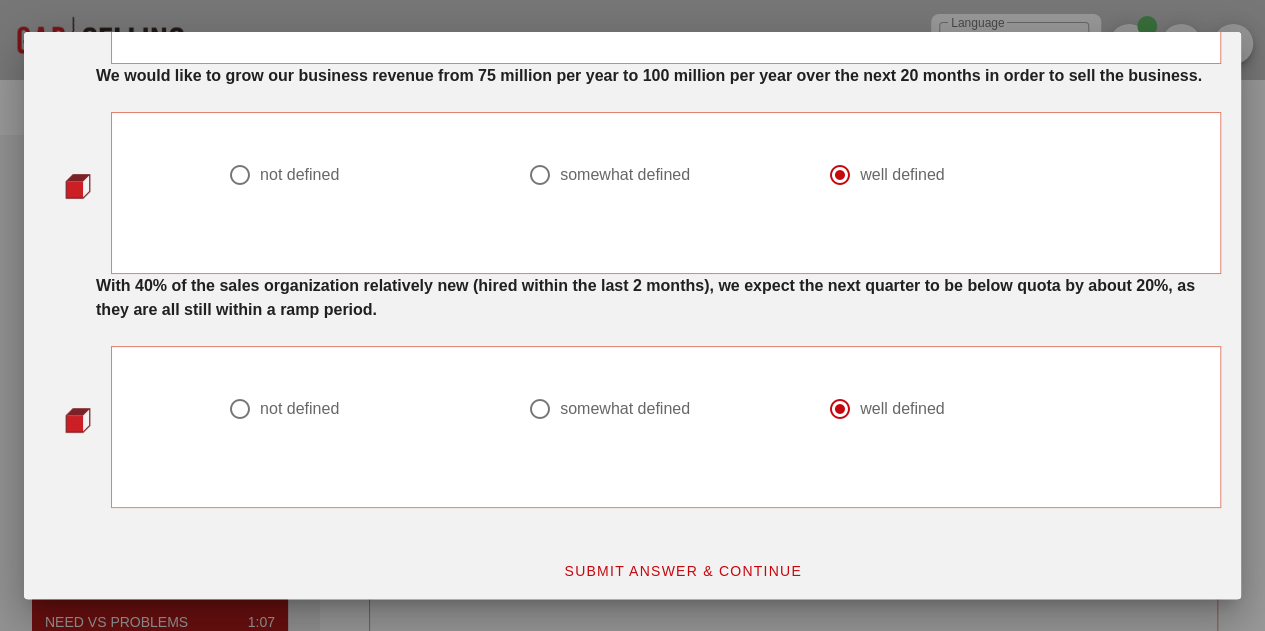 click on "SUBMIT ANSWER & CONTINUE" at bounding box center (682, 570) 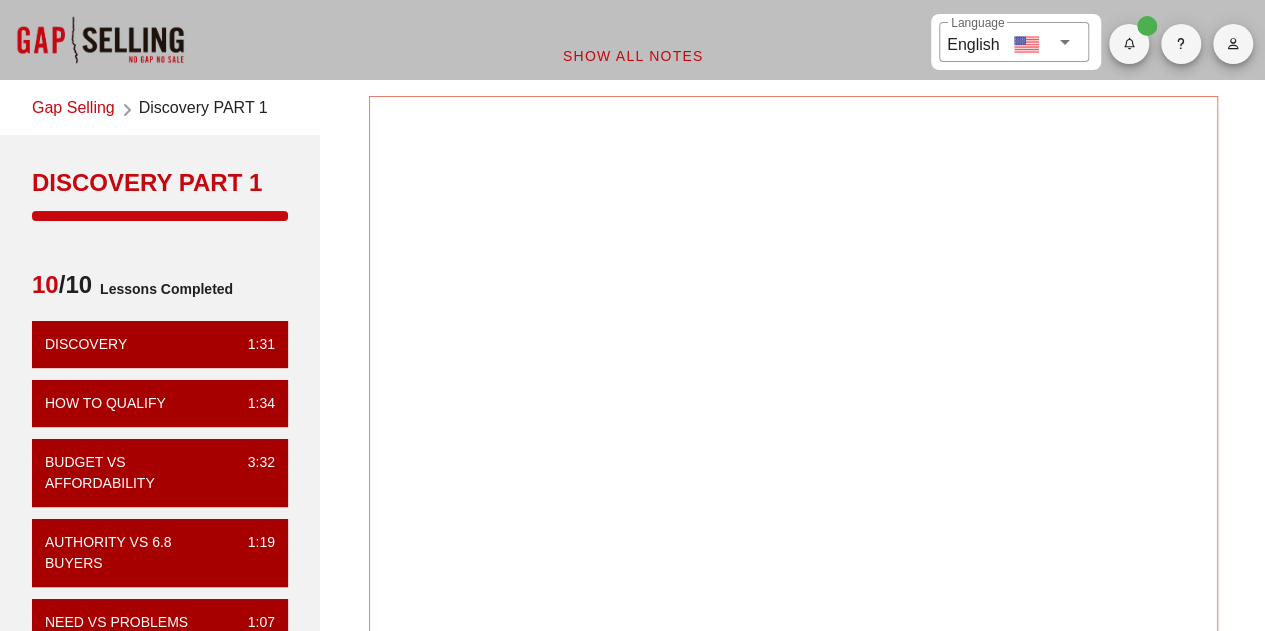 scroll, scrollTop: 0, scrollLeft: 0, axis: both 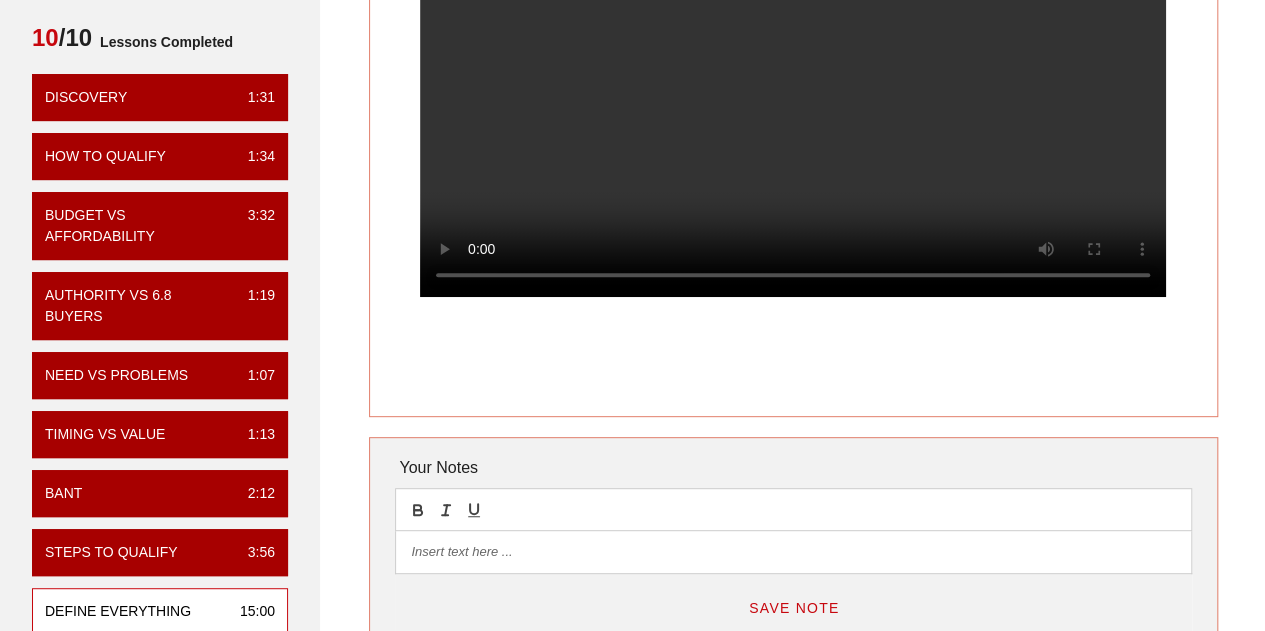 type 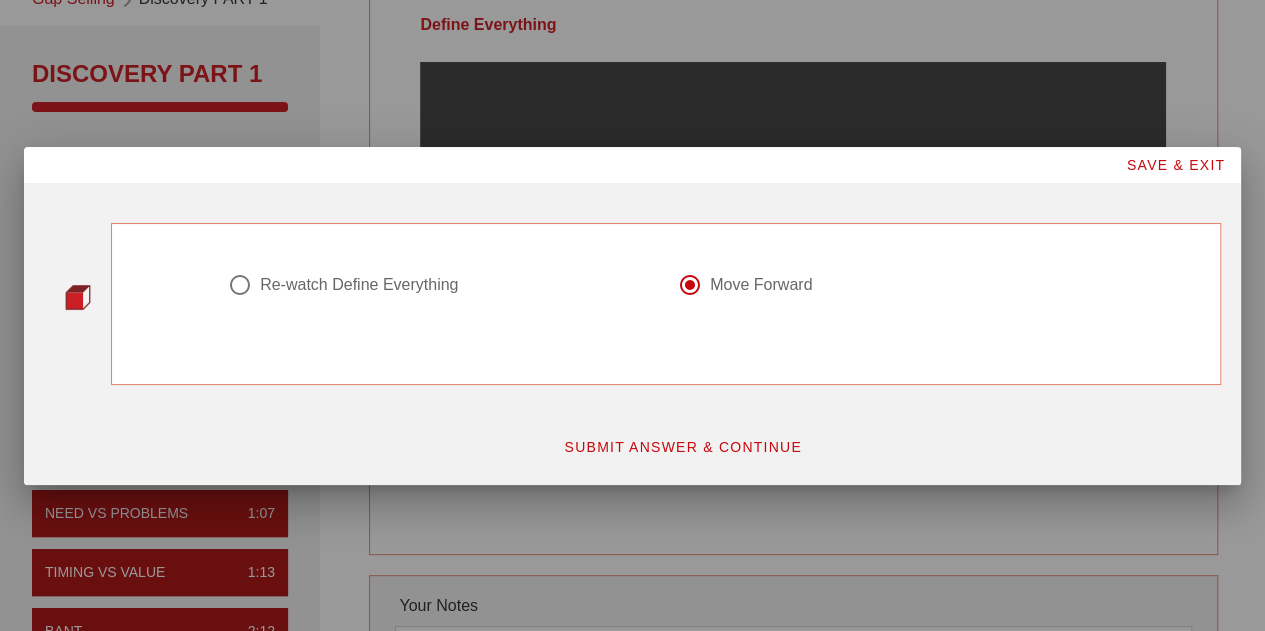 click on "SUBMIT ANSWER & CONTINUE" at bounding box center [682, 447] 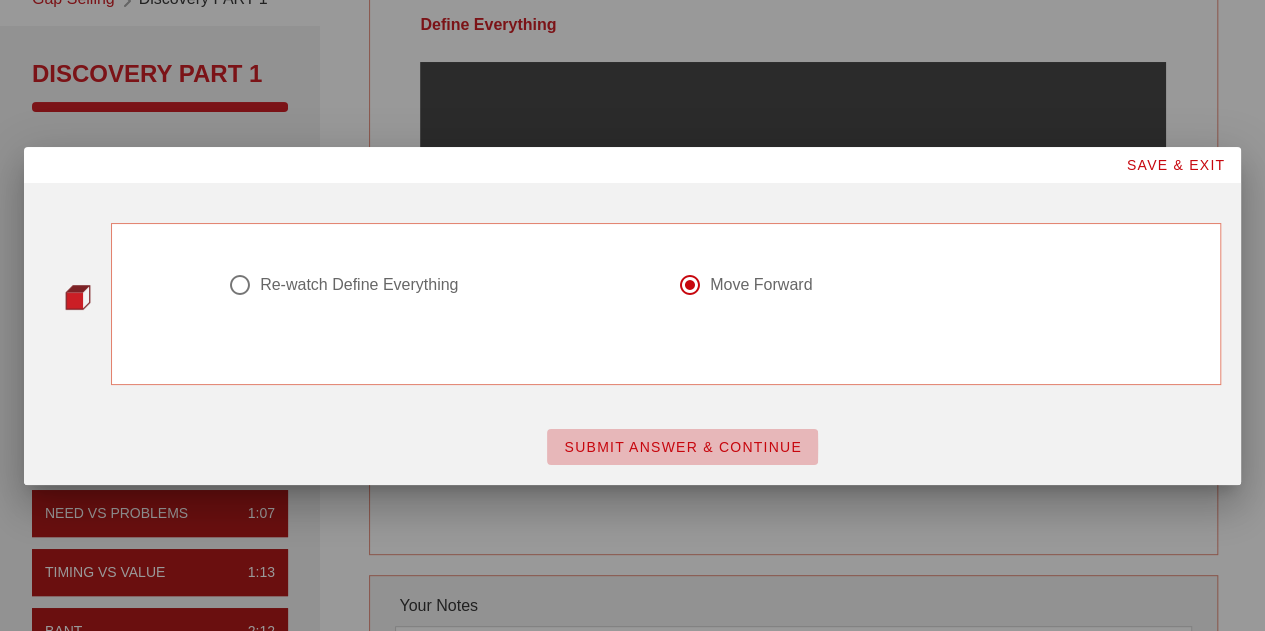 scroll, scrollTop: 0, scrollLeft: 0, axis: both 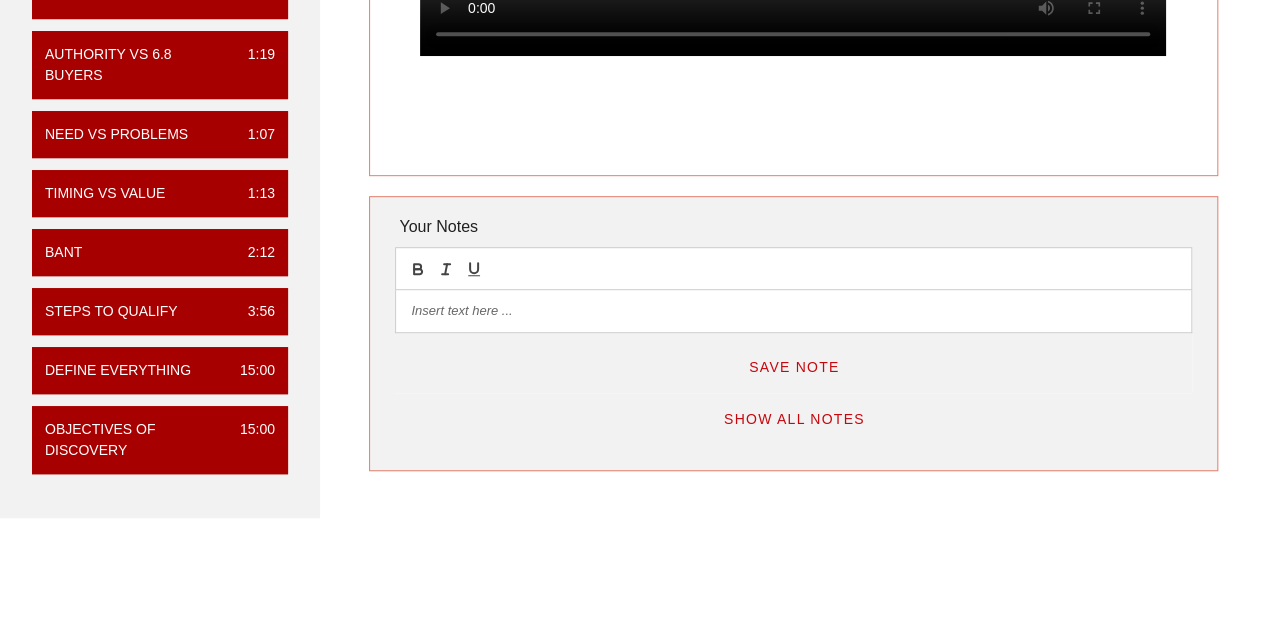 click on "Discovery 1:31 How To Qualify 1:34 Budget vs Affordability 3:32 Authority vs 6.8 Buyers 1:19 Need vs Problems 1:07 Timing vs Value 1:13 BANT 2:12 Steps to Qualify 3:56 Define Everything 15:00 Objectives of Discovery 15:00" at bounding box center (160, 153) 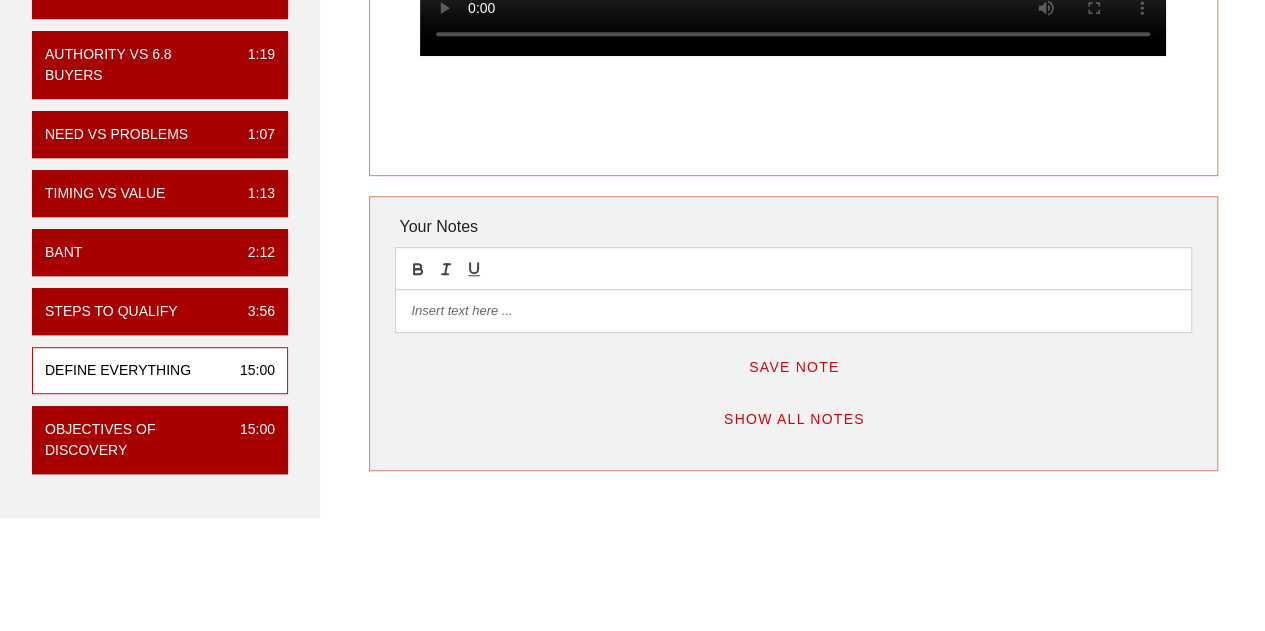 click on "Define Everything 15:00" at bounding box center [160, 370] 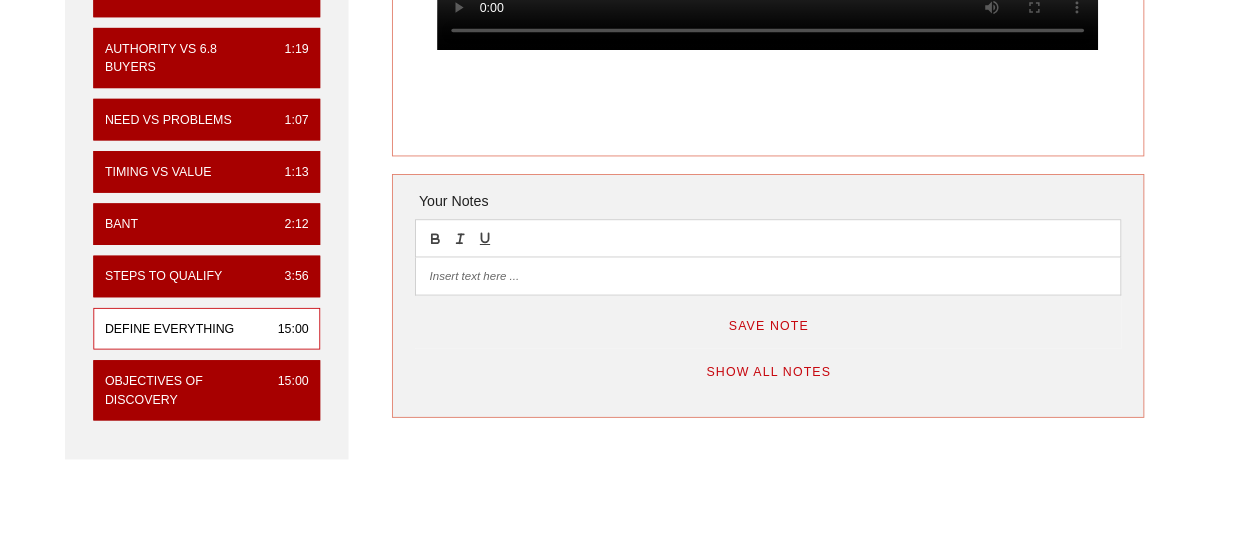 scroll, scrollTop: 0, scrollLeft: 0, axis: both 